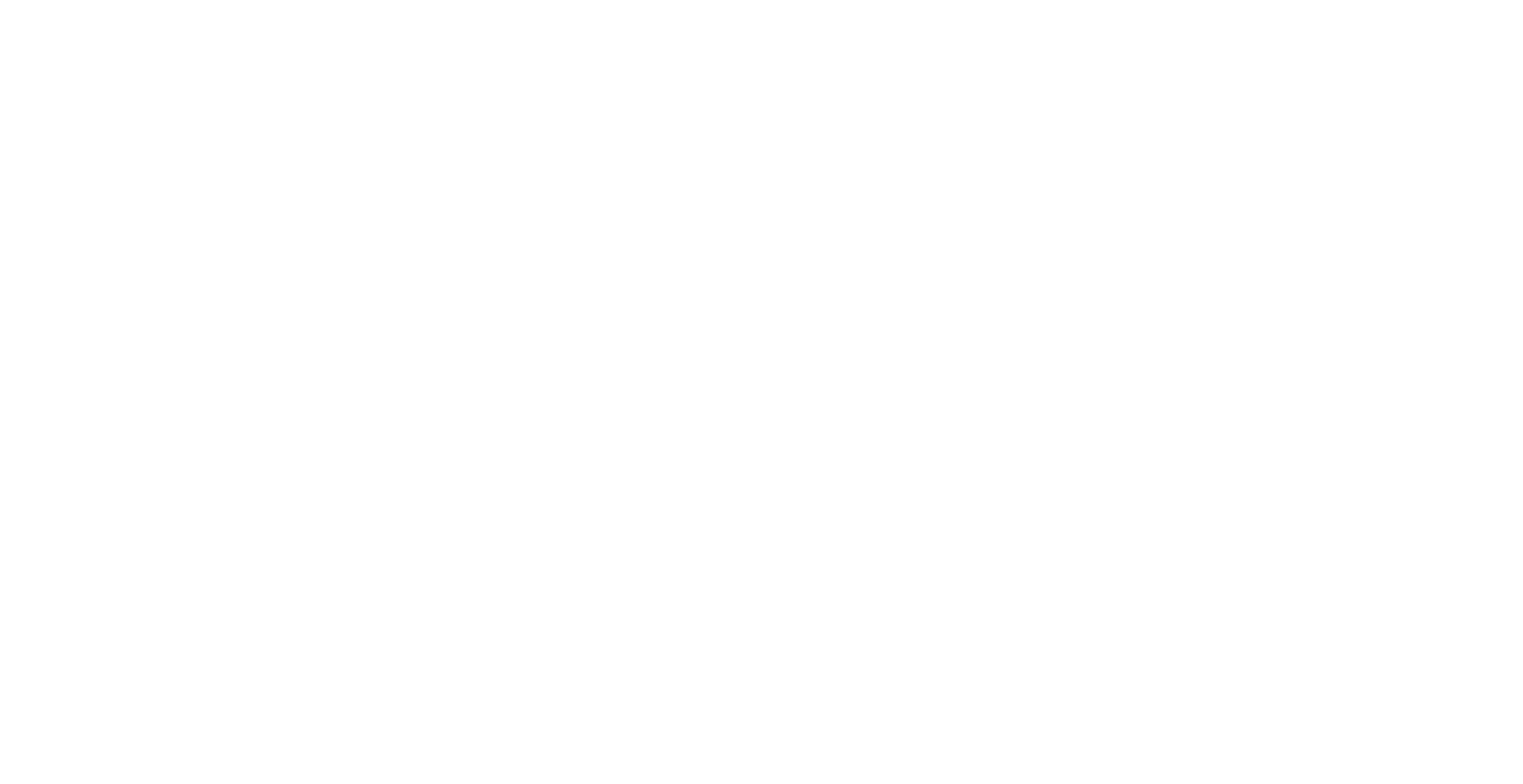 scroll, scrollTop: 0, scrollLeft: 0, axis: both 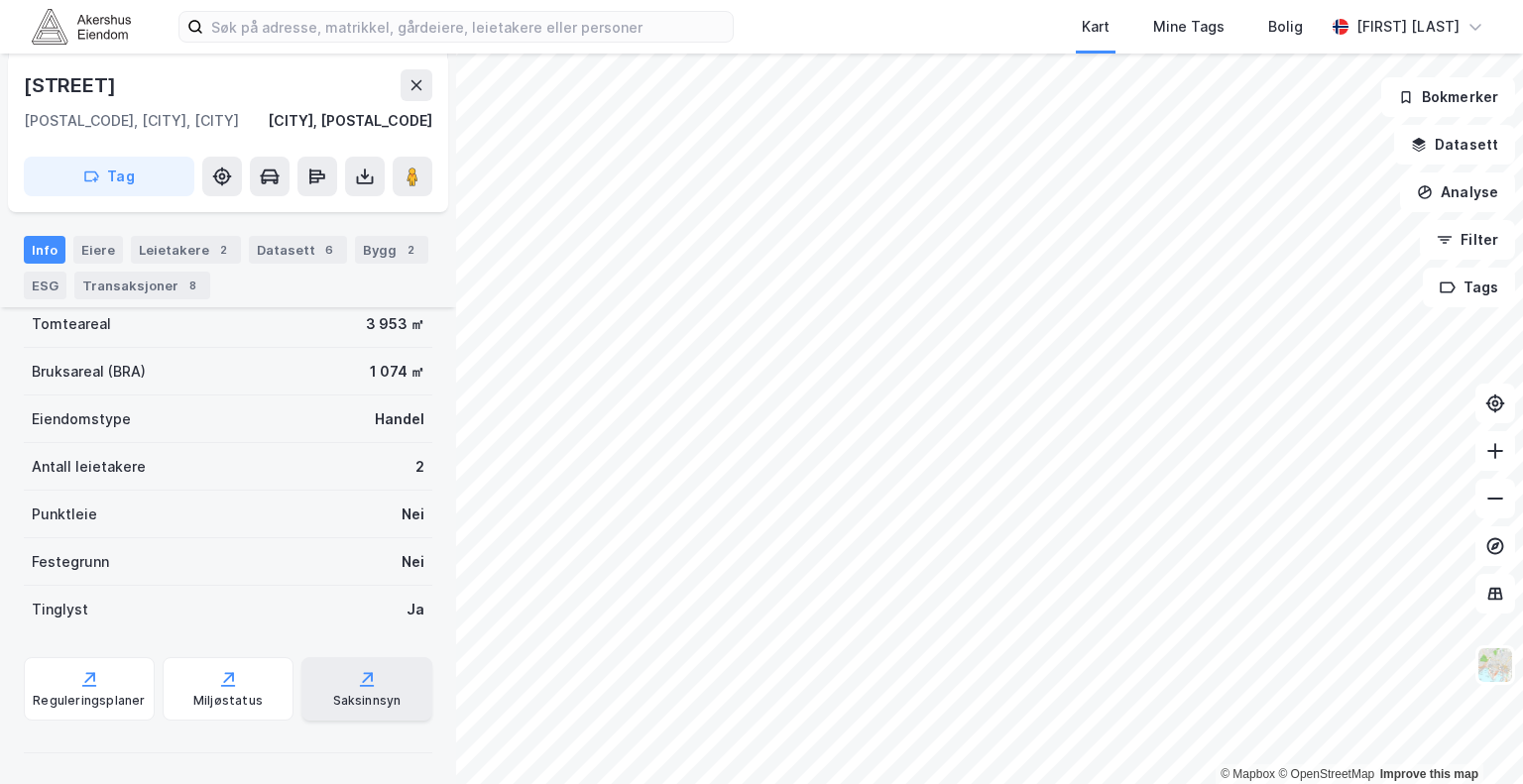 click on "Saksinnsyn" at bounding box center [367, 689] 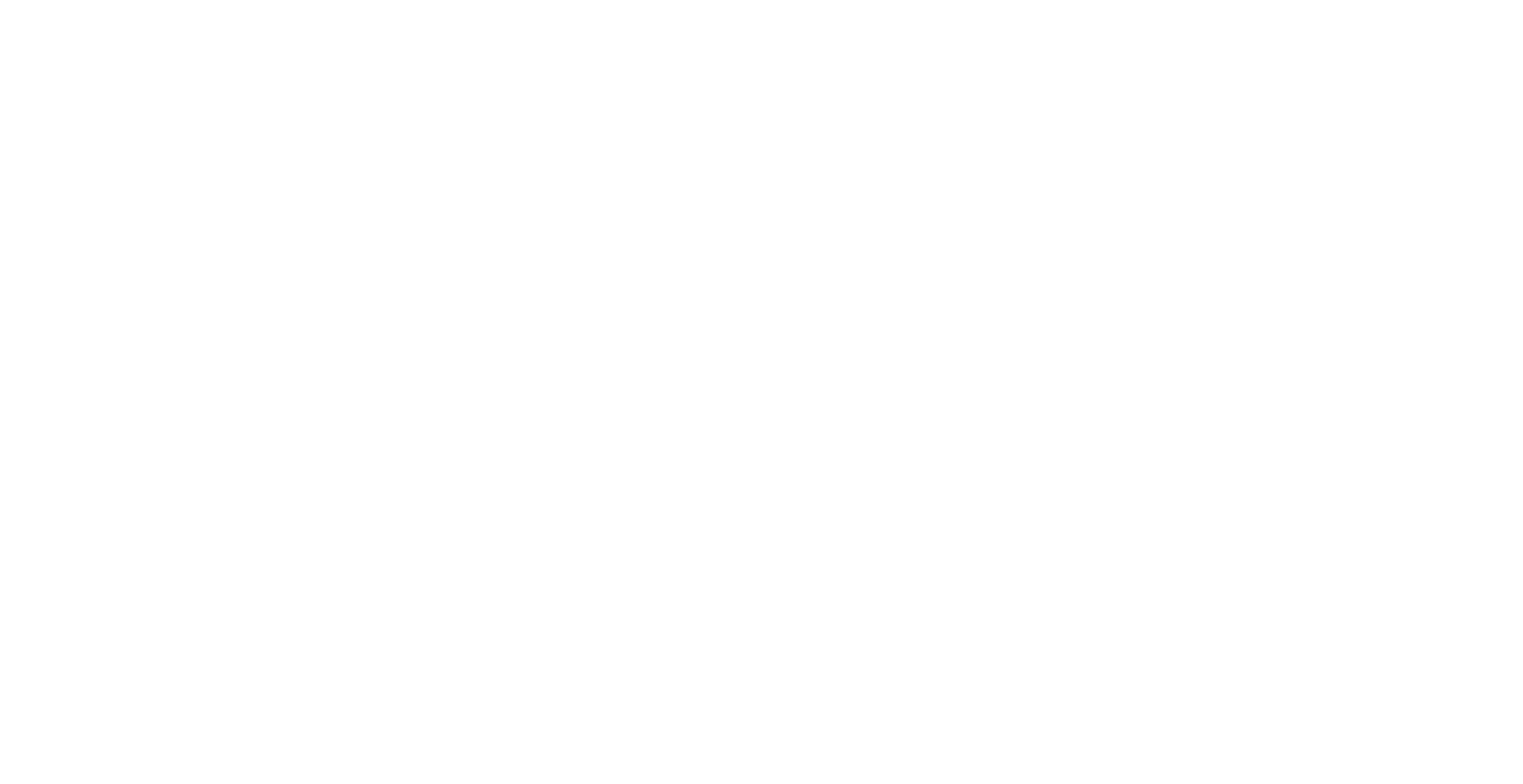scroll, scrollTop: 0, scrollLeft: 0, axis: both 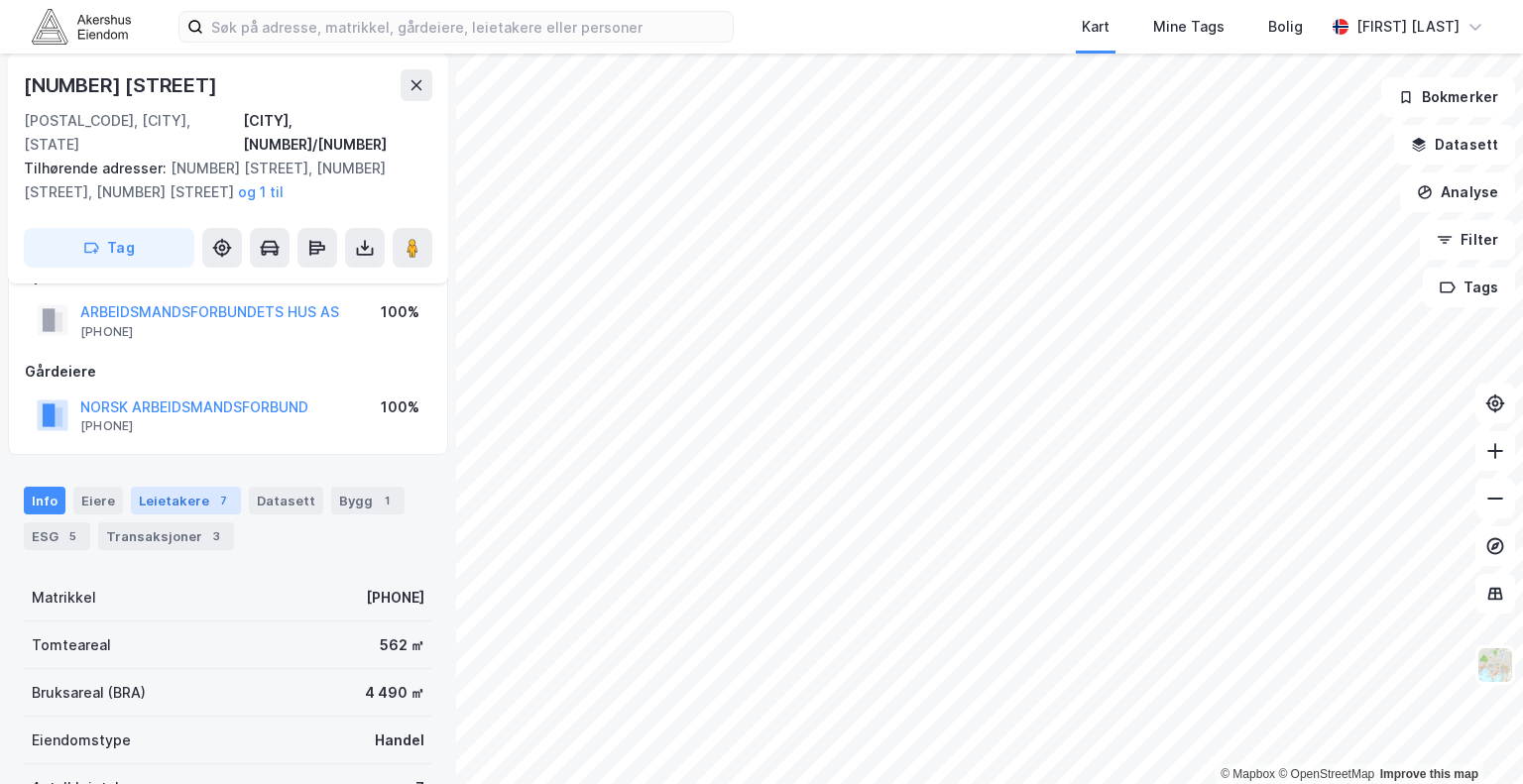 click on "Leietakere 7" at bounding box center (185, 501) 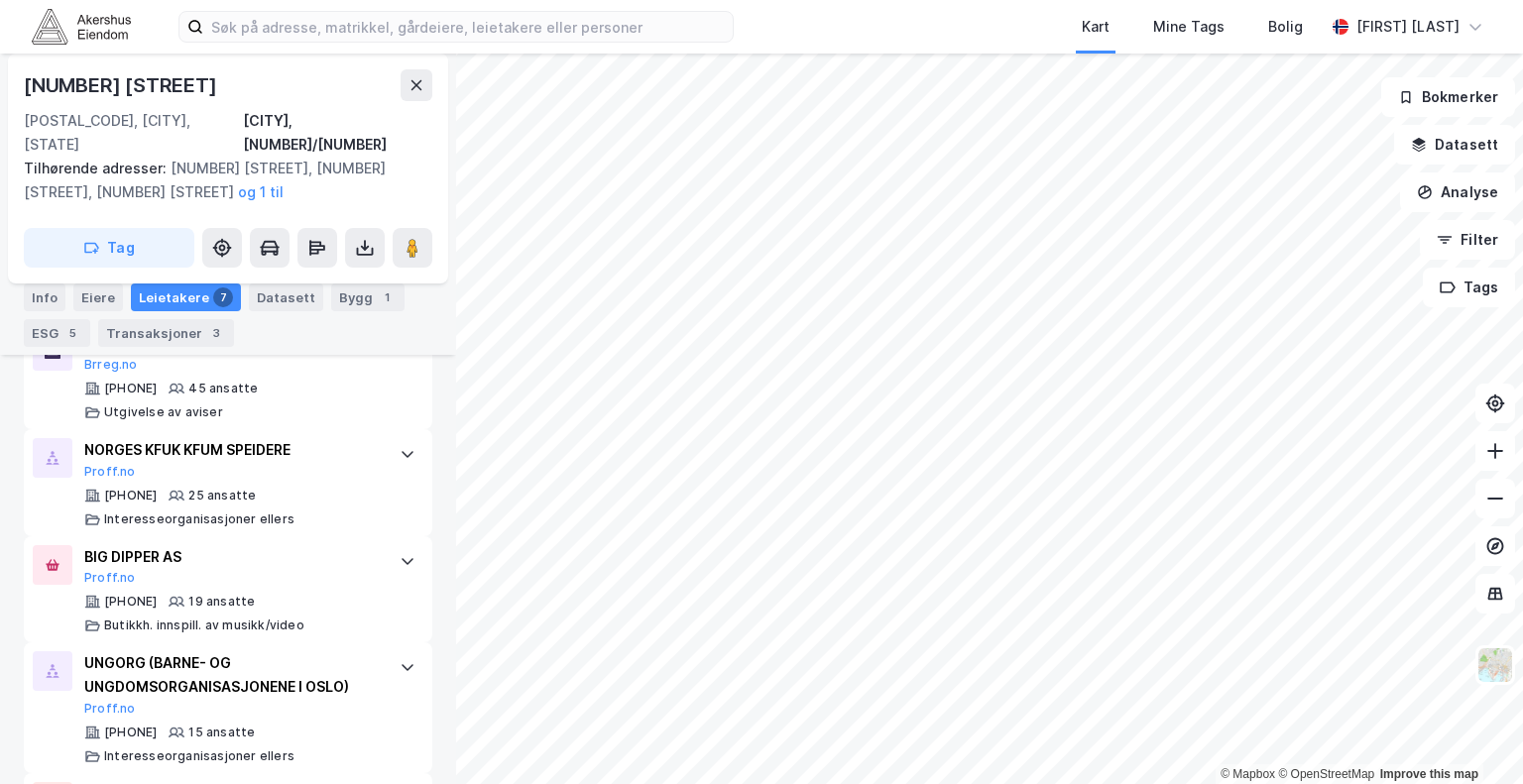 scroll, scrollTop: 985, scrollLeft: 0, axis: vertical 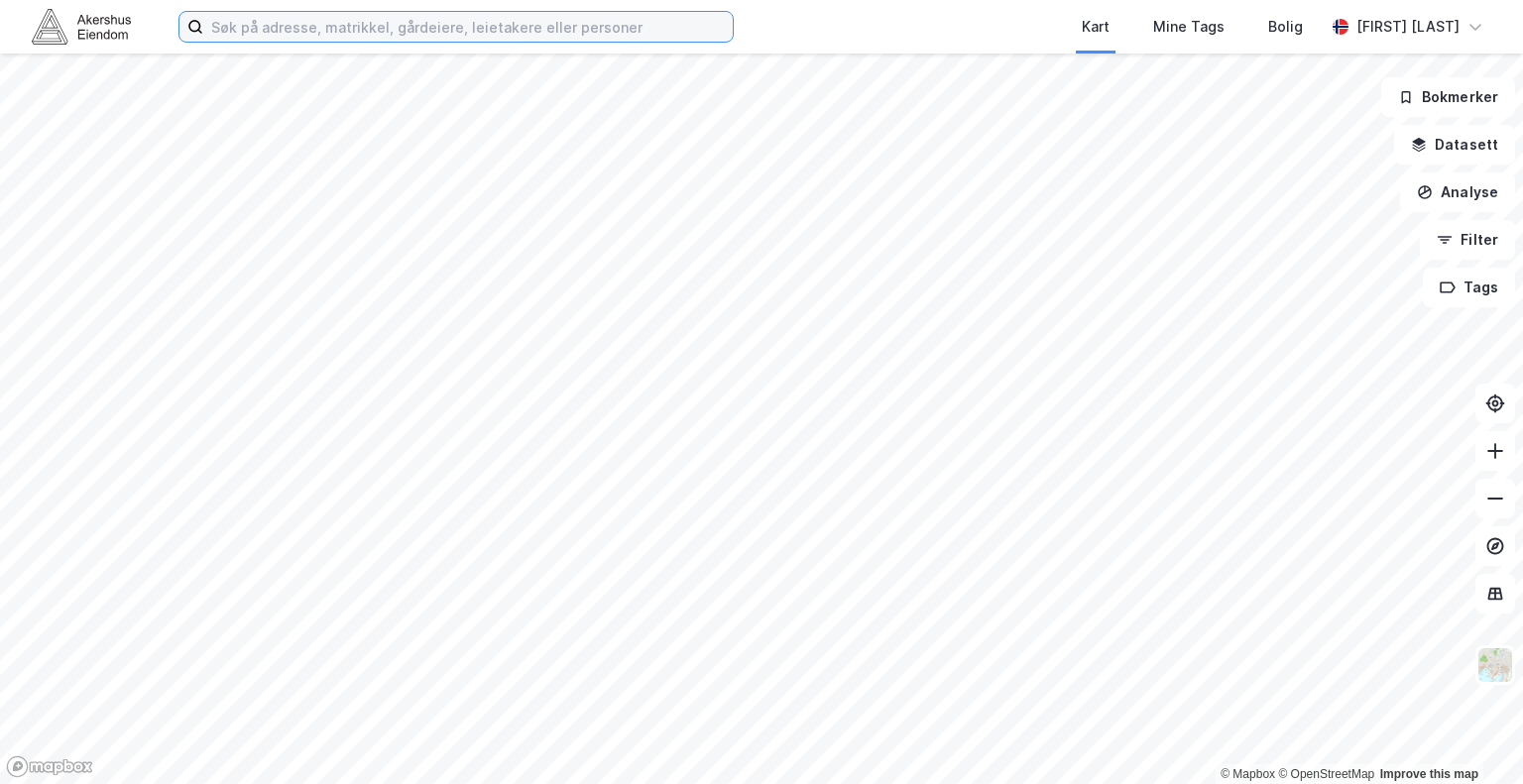 click at bounding box center [468, 27] 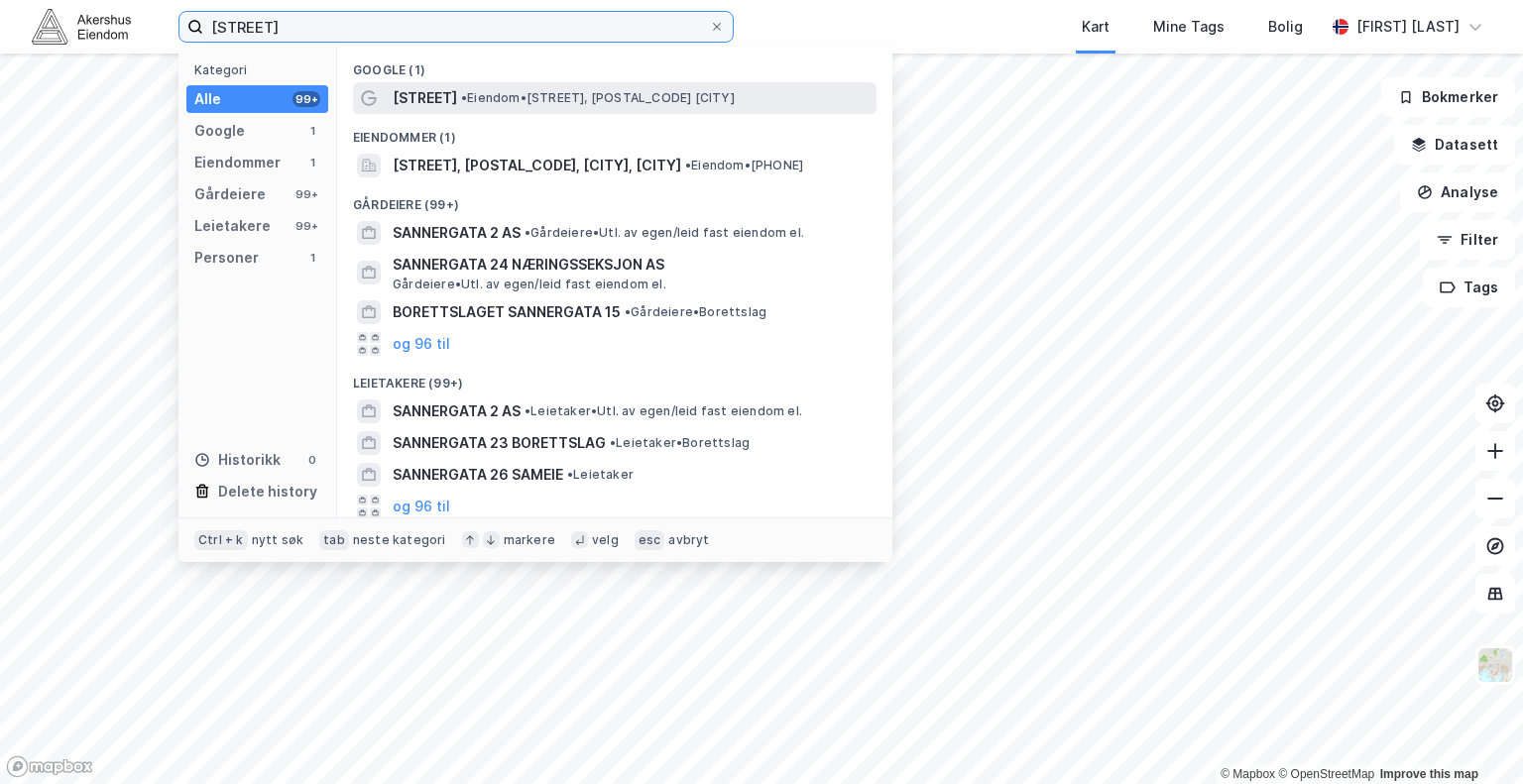 type on "[STREET]" 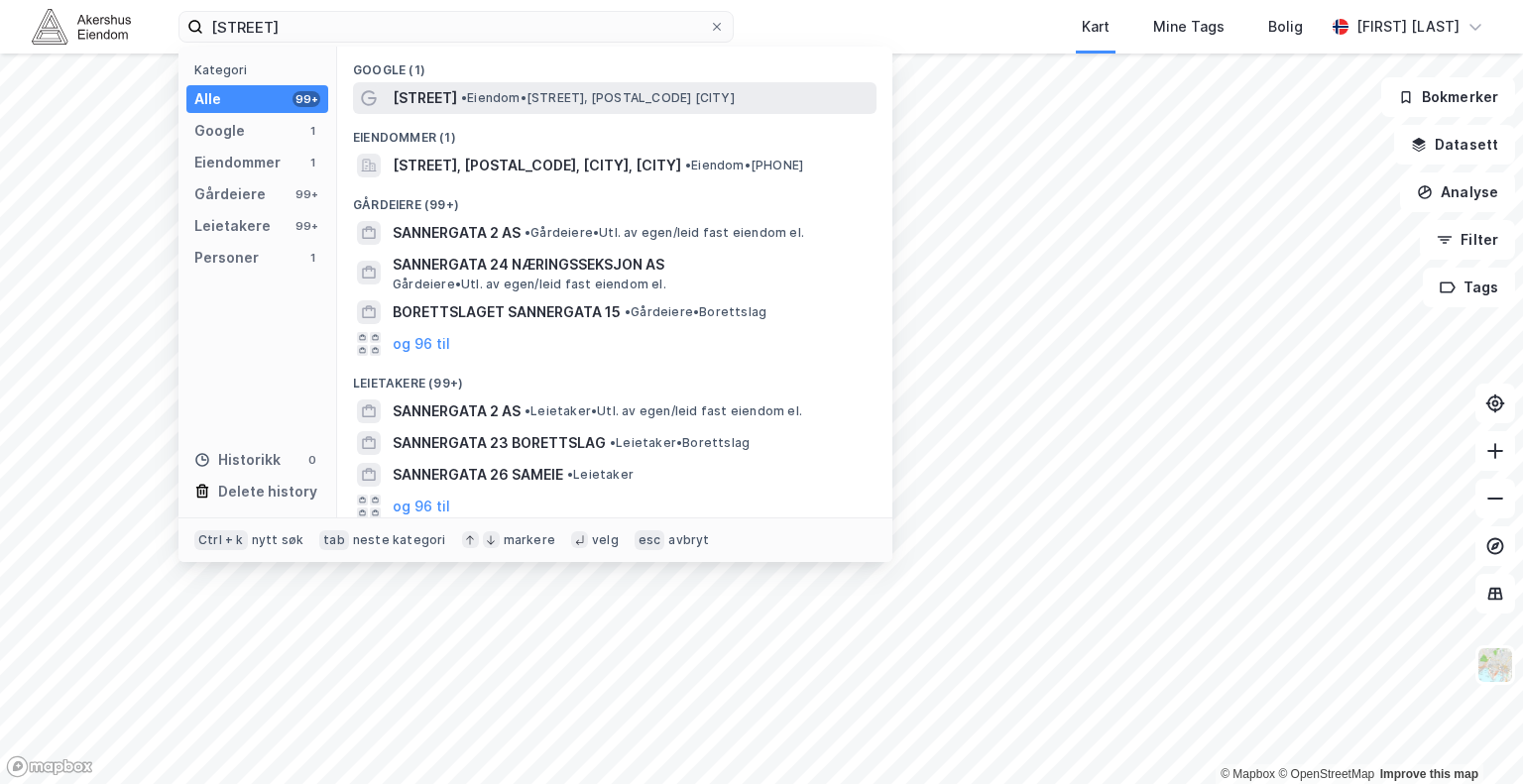 click on "[STREET] • [CATEGORY] • [STREET], [POSTAL_CODE] [CITY]" at bounding box center [633, 98] 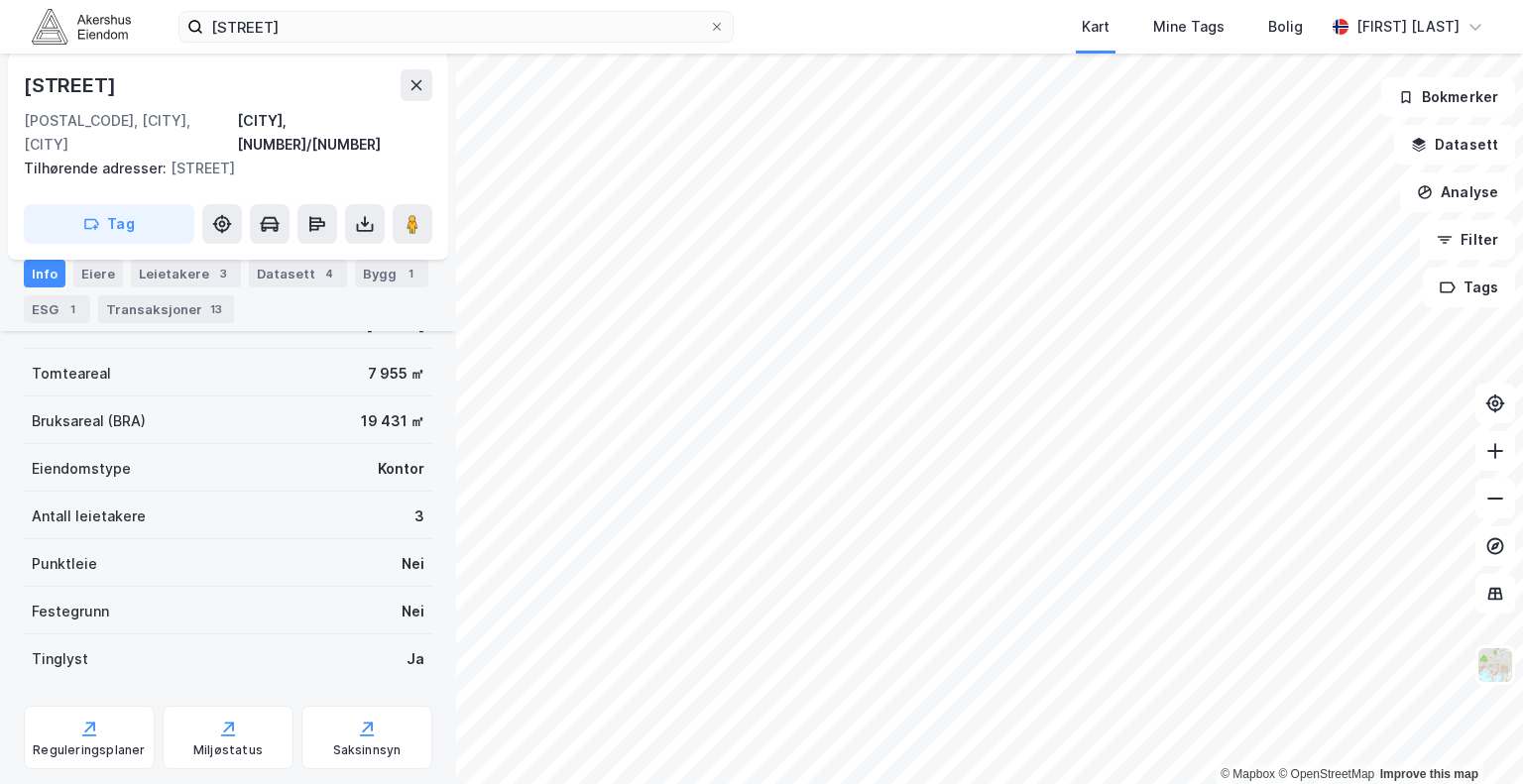 scroll, scrollTop: 317, scrollLeft: 0, axis: vertical 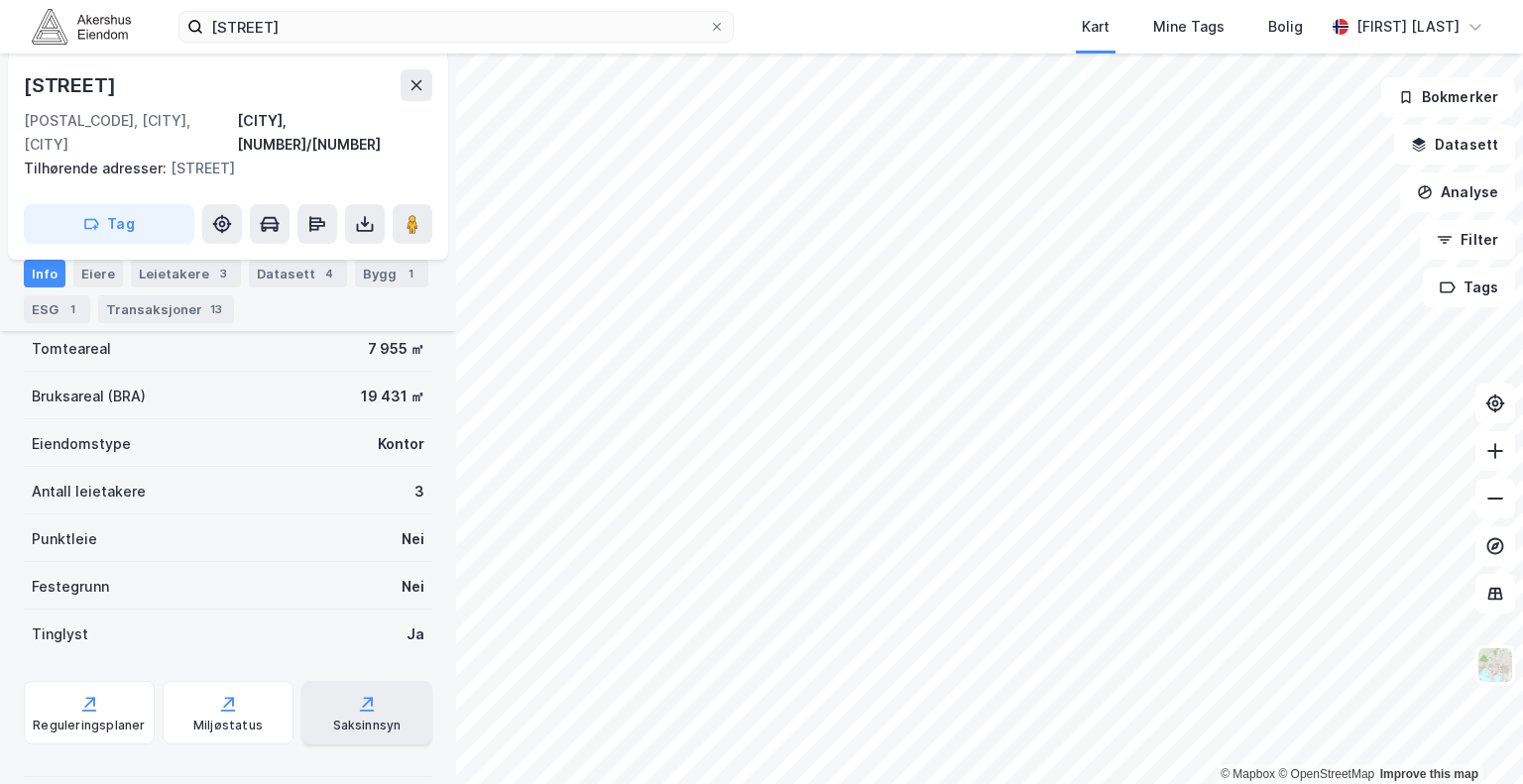 click on "Saksinnsyn" at bounding box center [367, 713] 